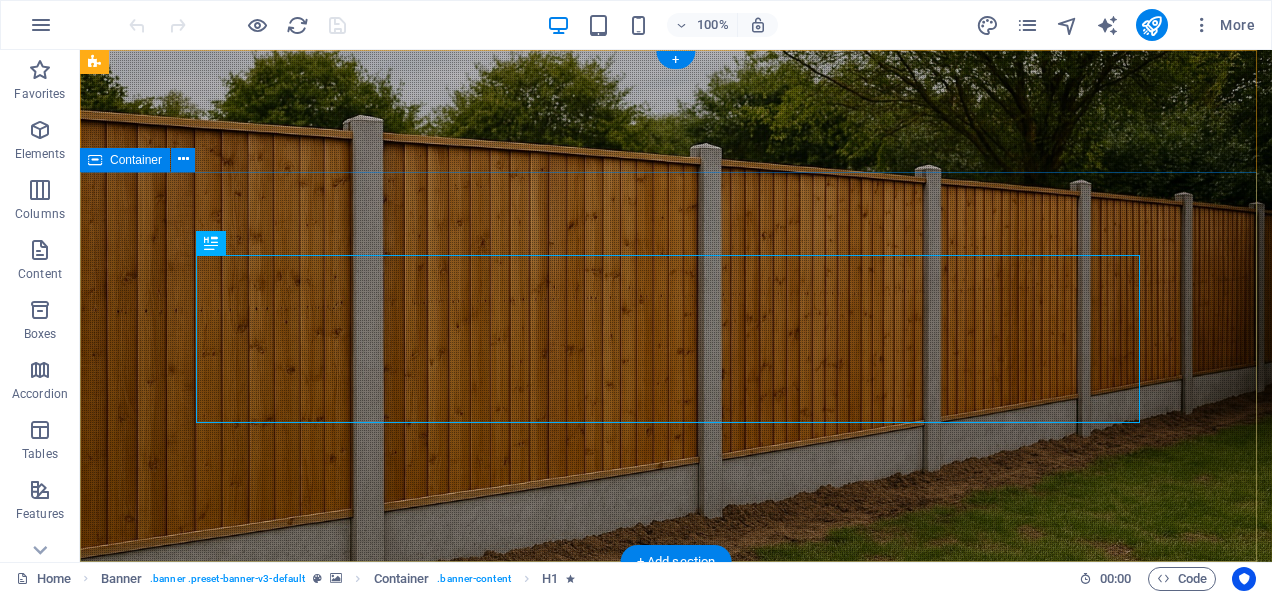 scroll, scrollTop: 0, scrollLeft: 0, axis: both 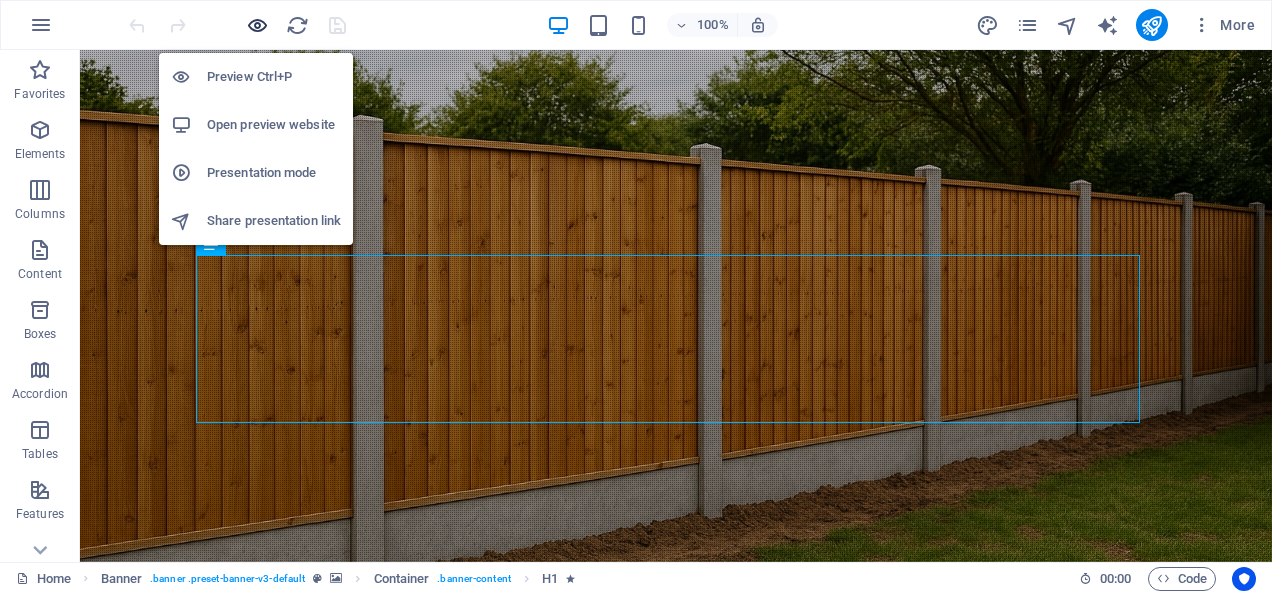click at bounding box center [257, 25] 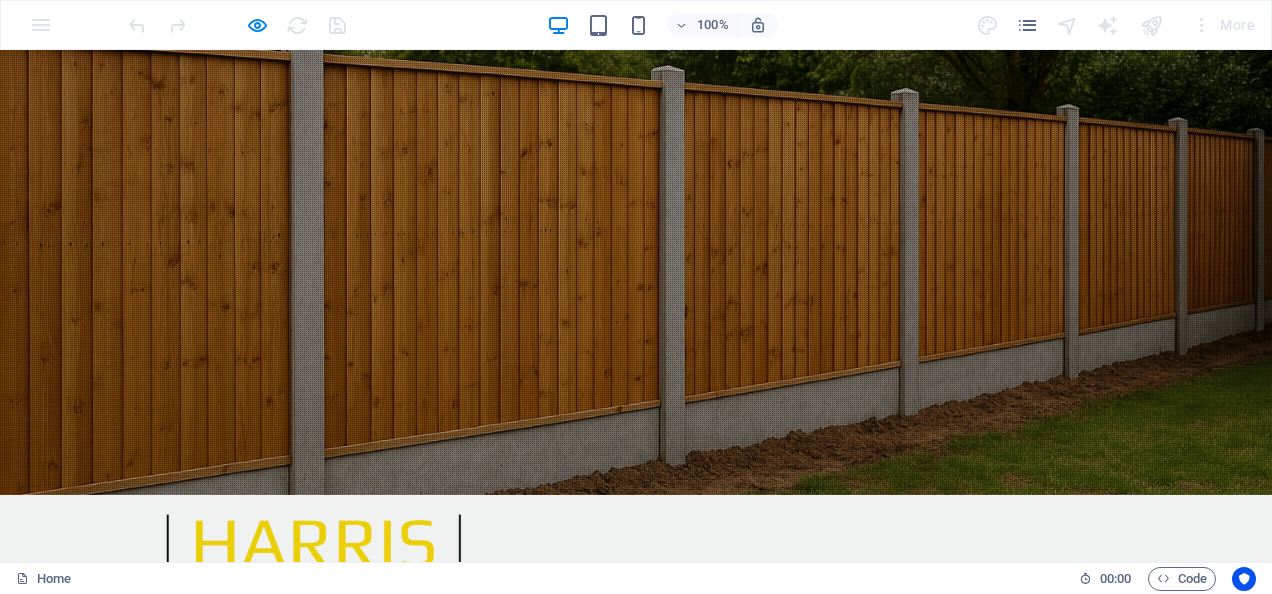 scroll, scrollTop: 66, scrollLeft: 0, axis: vertical 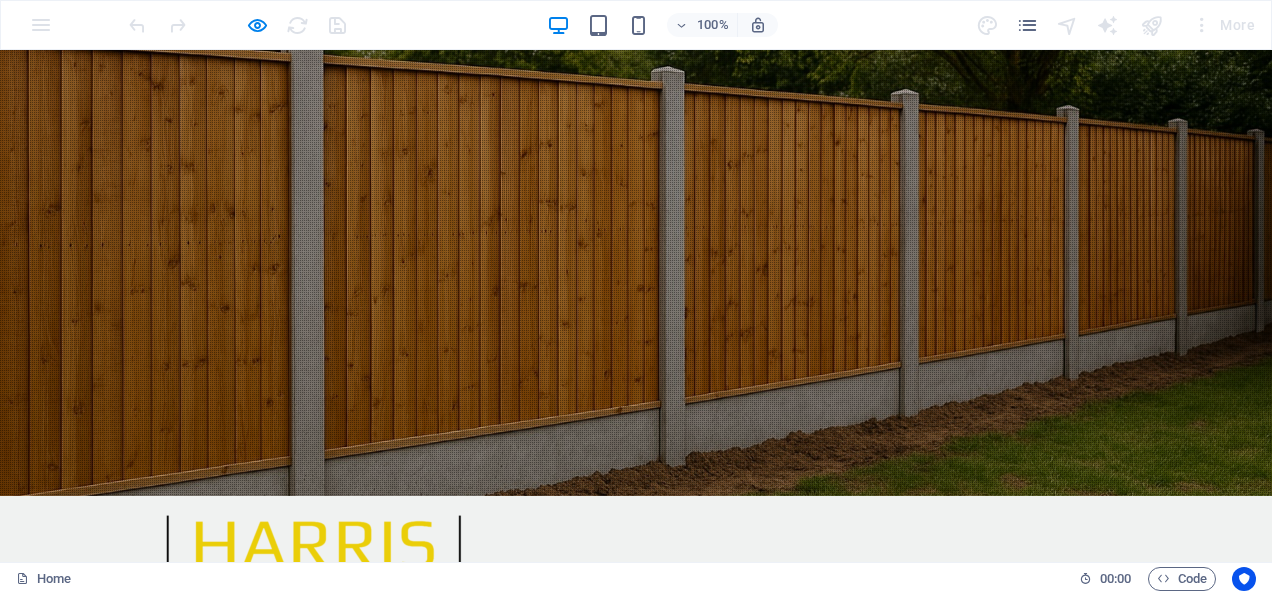 click on "Learn more" at bounding box center (636, 934) 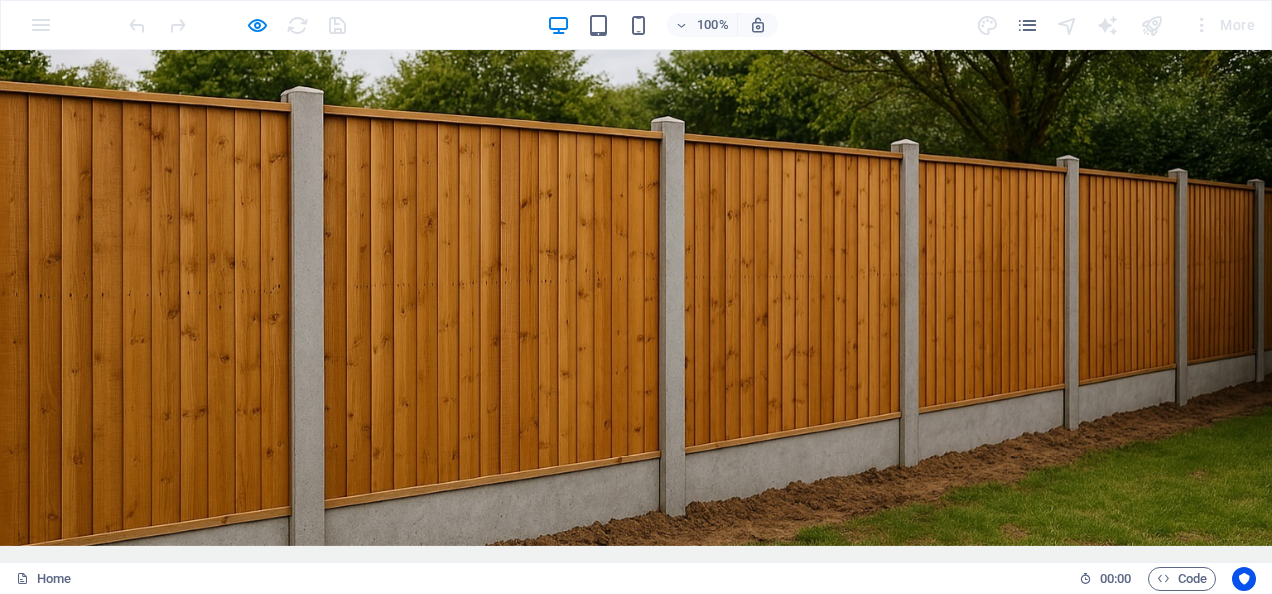 scroll, scrollTop: 0, scrollLeft: 0, axis: both 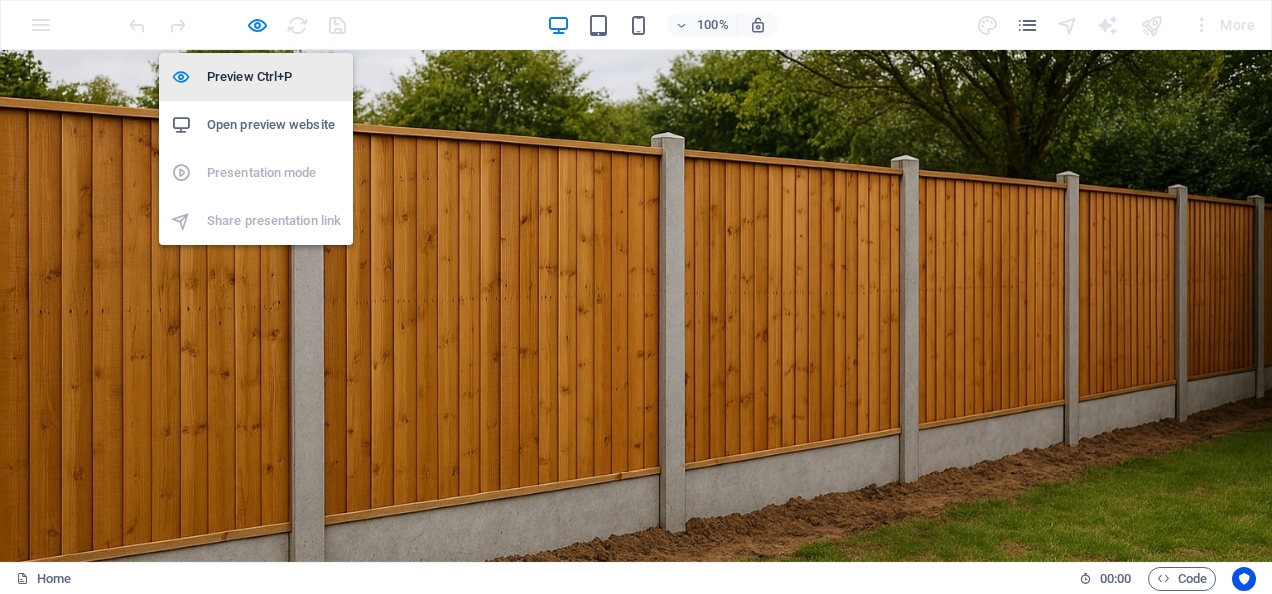 click on "Preview Ctrl+P" at bounding box center [274, 77] 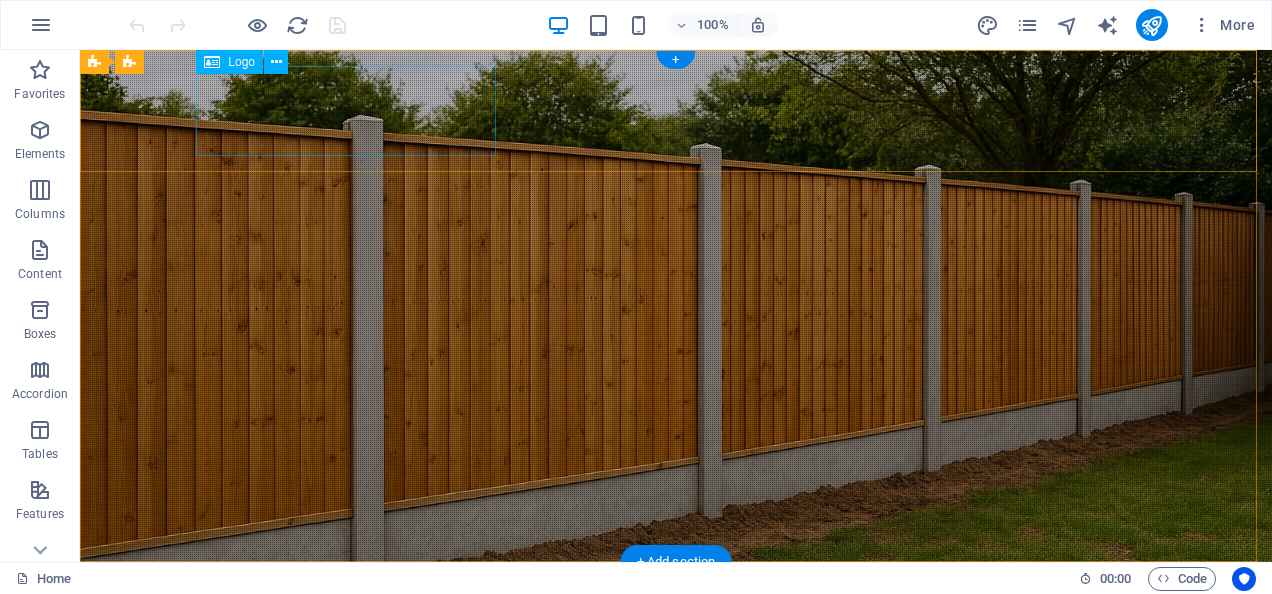 click at bounding box center (676, 623) 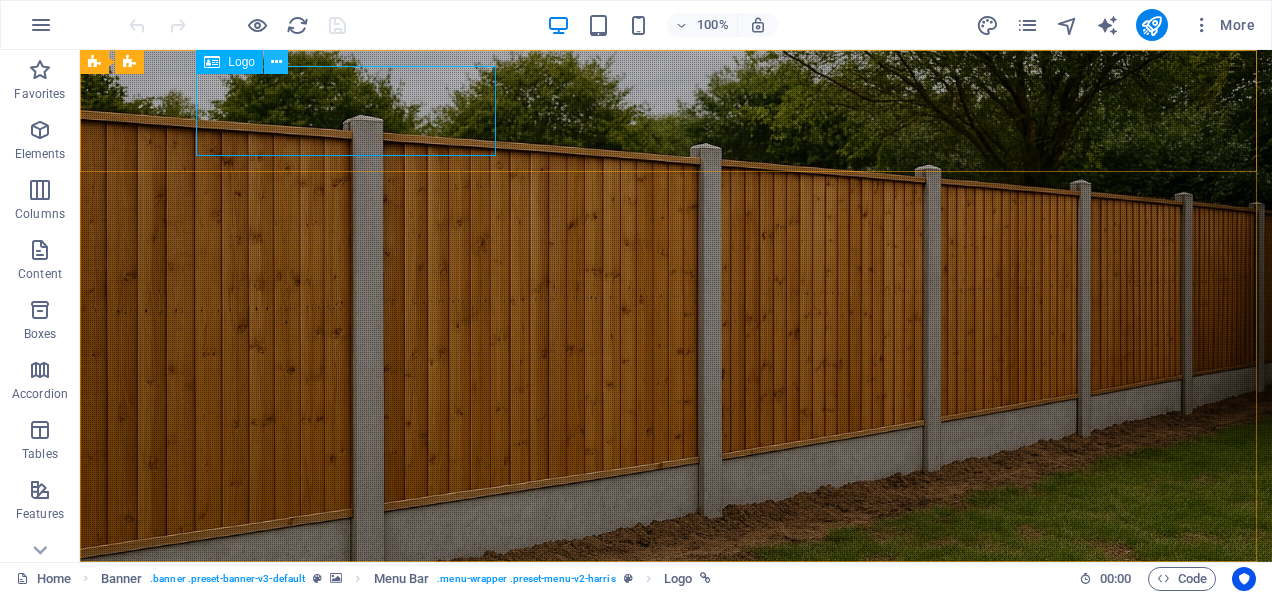 click at bounding box center [276, 62] 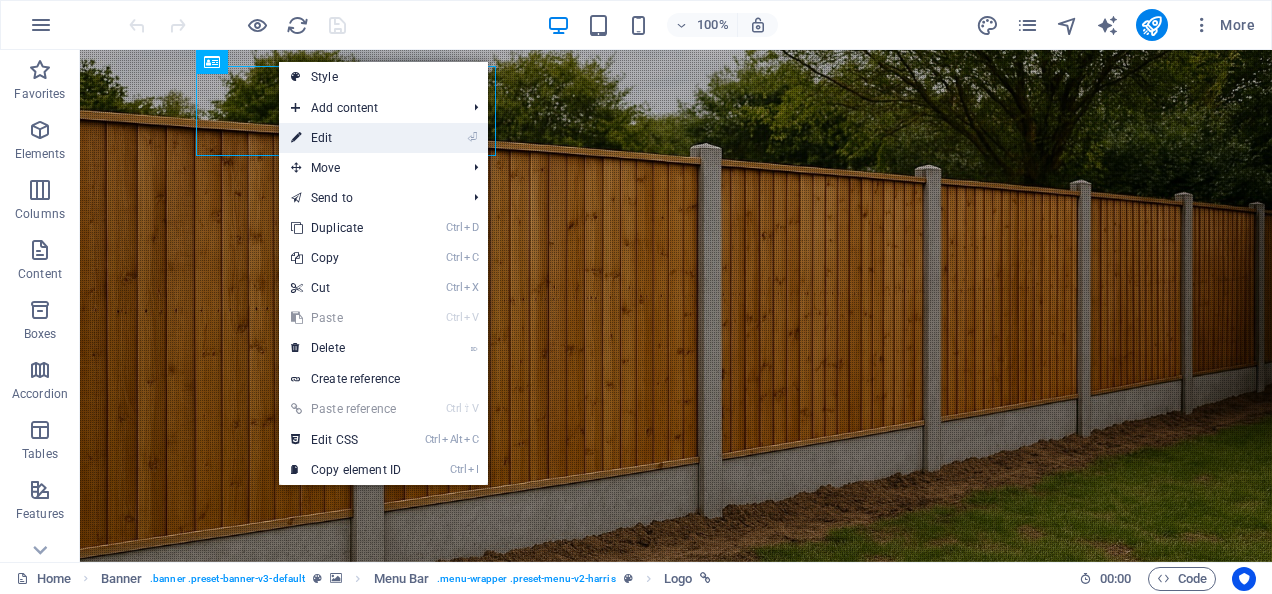 click on "⏎  Edit" at bounding box center (346, 138) 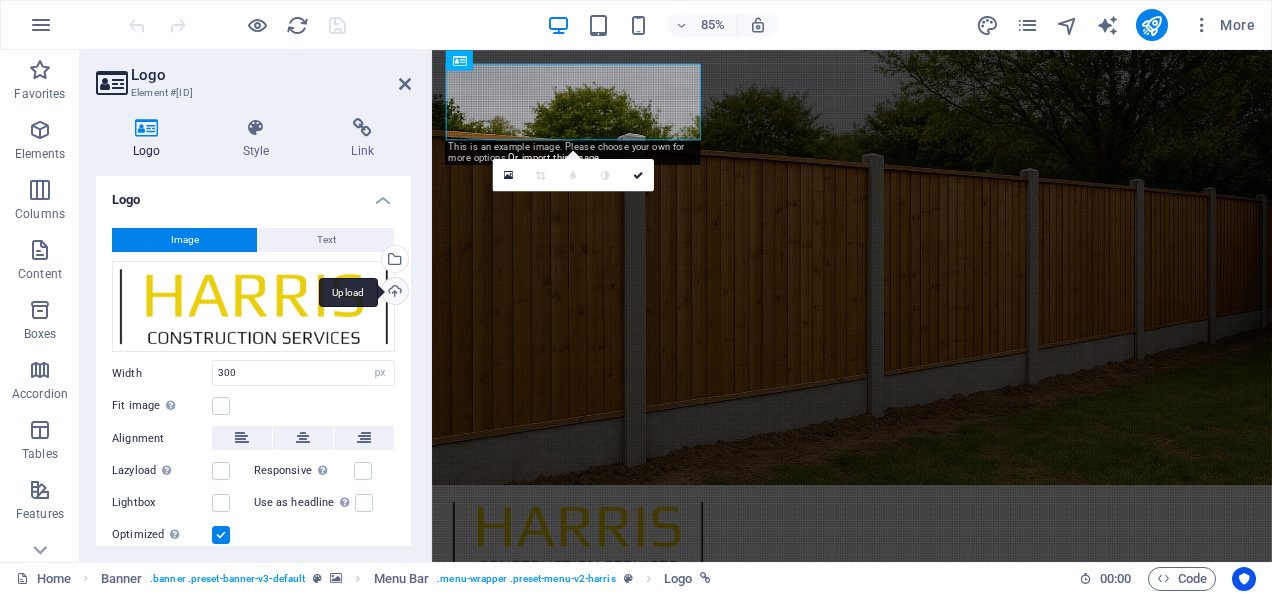 click on "Upload" at bounding box center (393, 293) 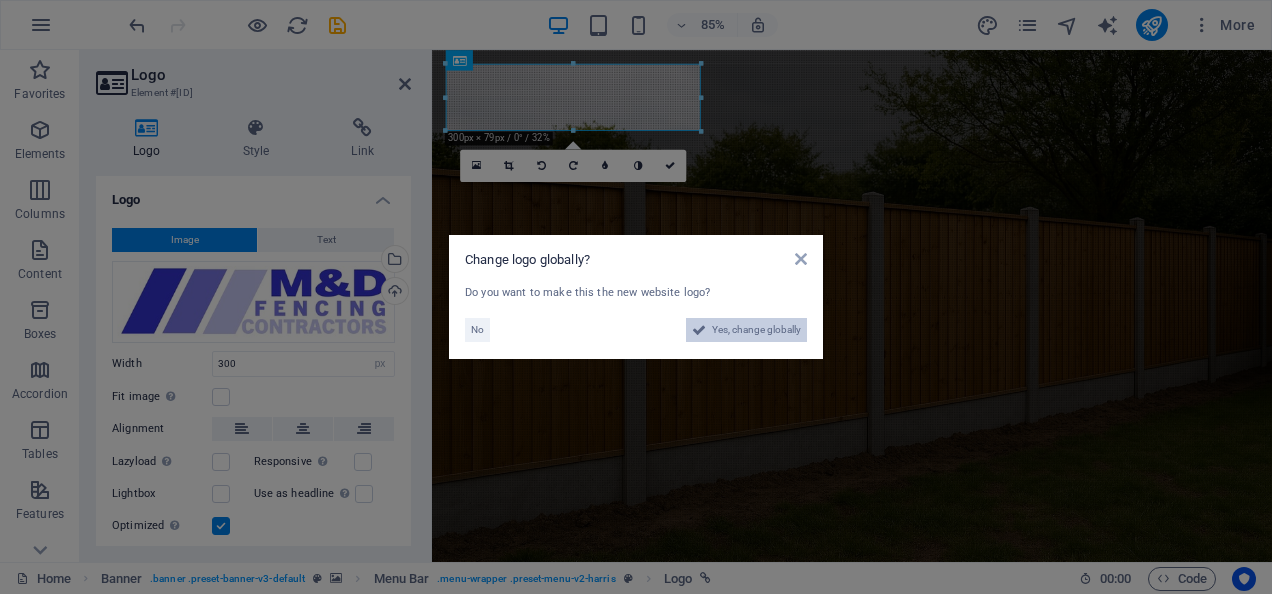 click on "Yes, change globally" at bounding box center [756, 330] 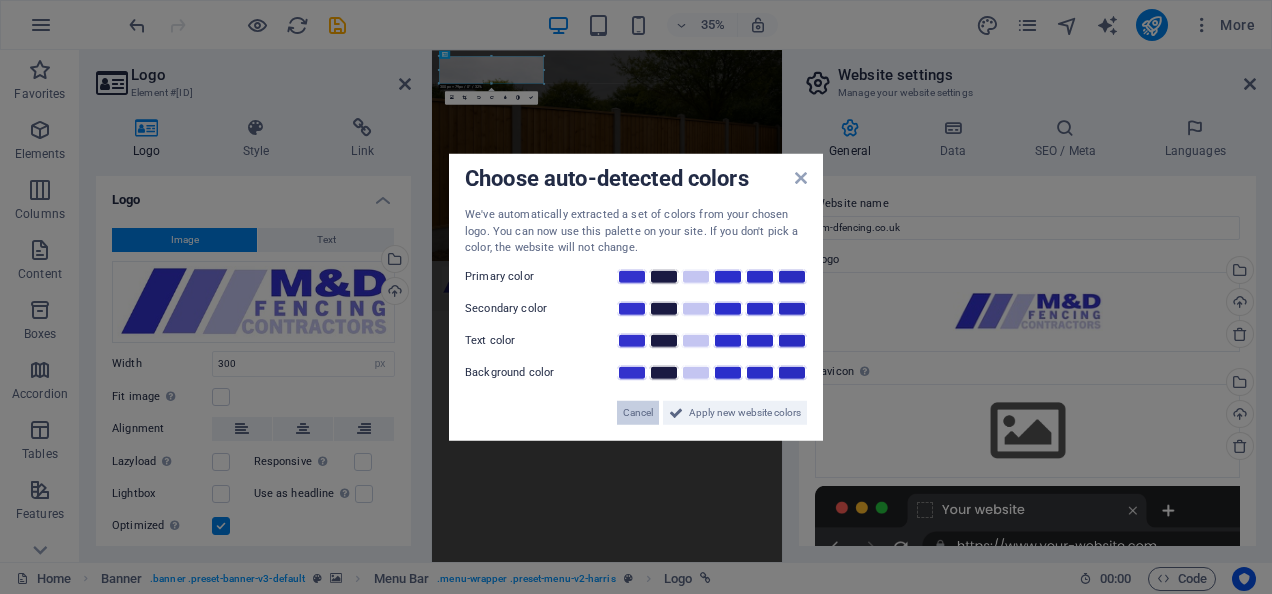 click on "Cancel" at bounding box center [638, 412] 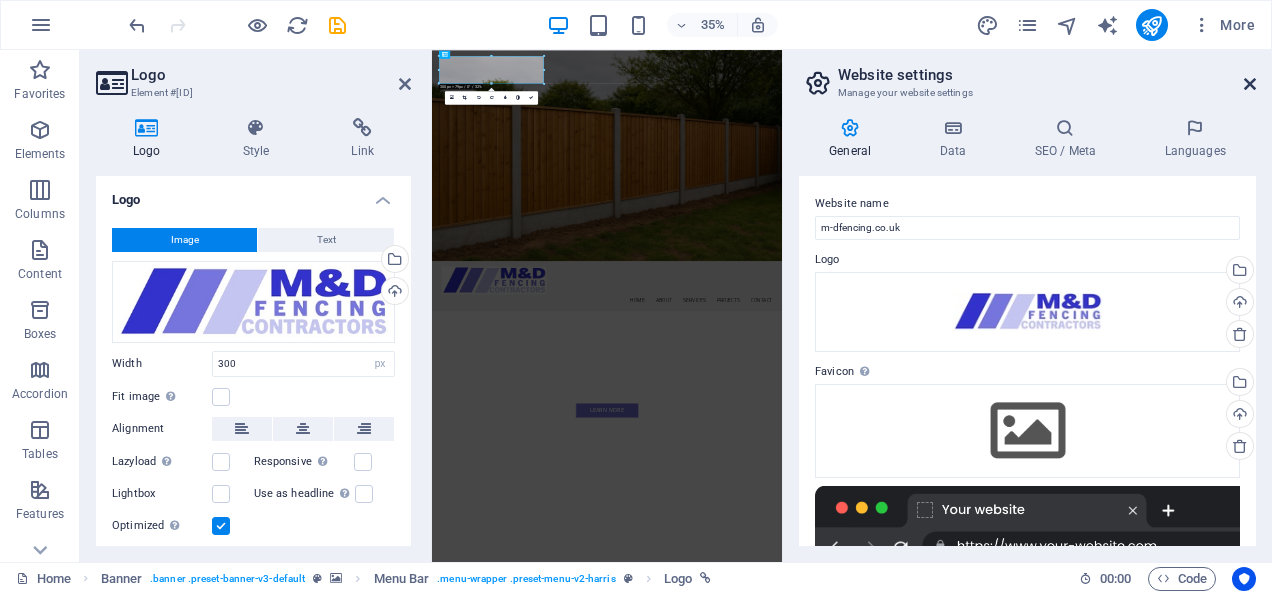 click at bounding box center (1250, 84) 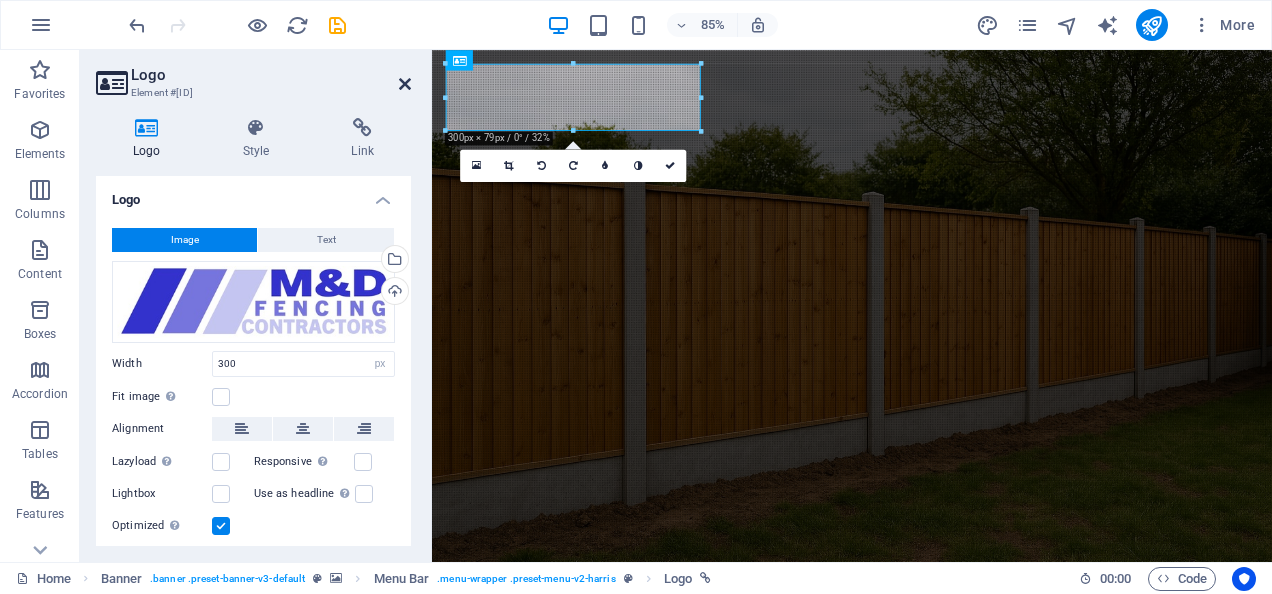 click at bounding box center [405, 84] 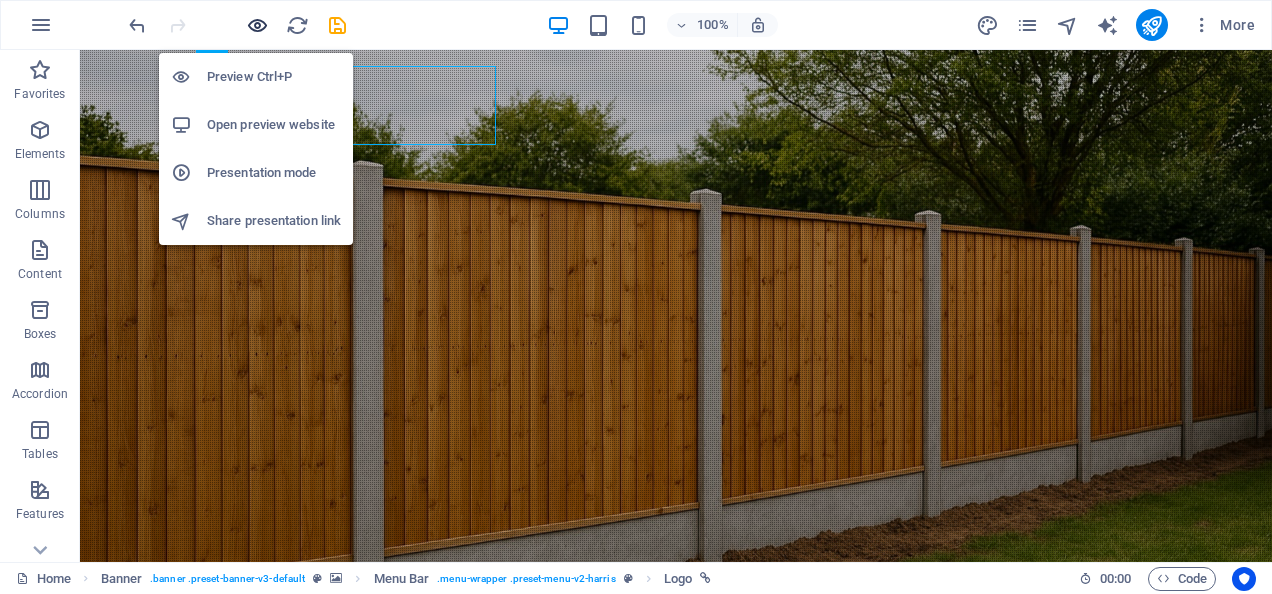 click at bounding box center (257, 25) 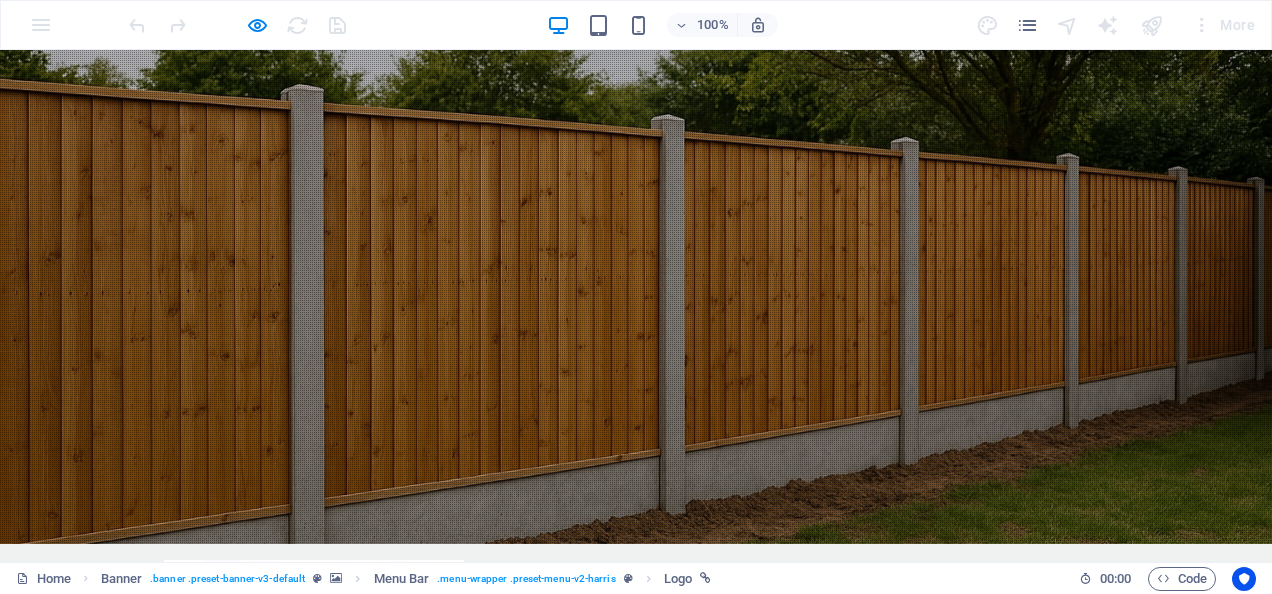 scroll, scrollTop: 0, scrollLeft: 0, axis: both 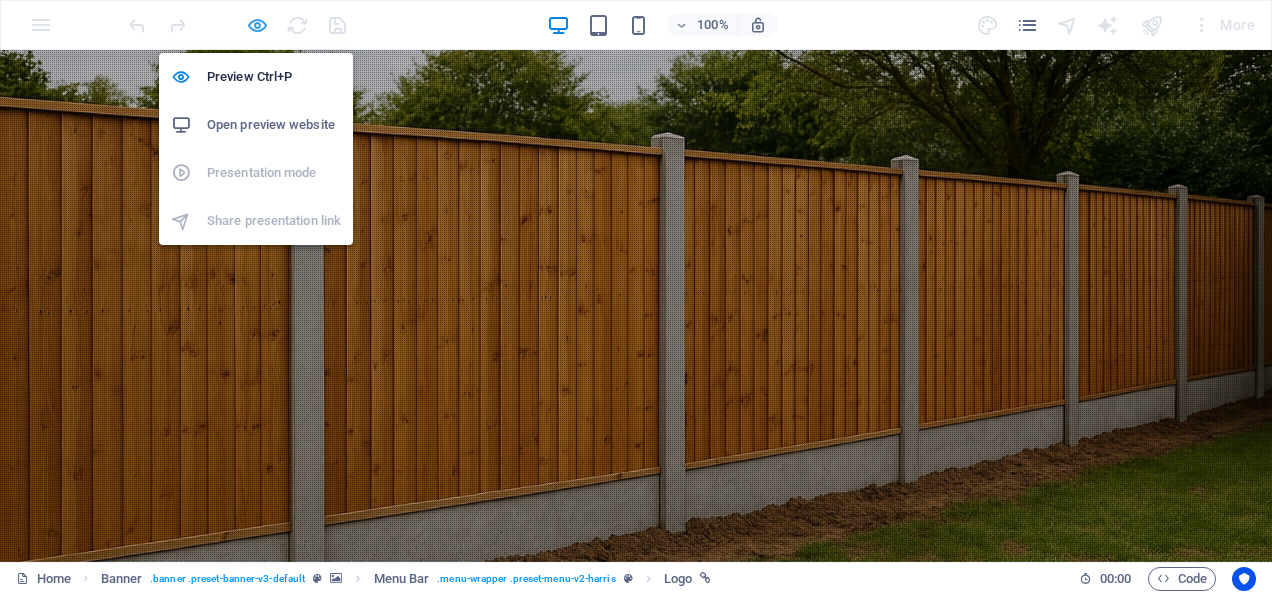 click at bounding box center [257, 25] 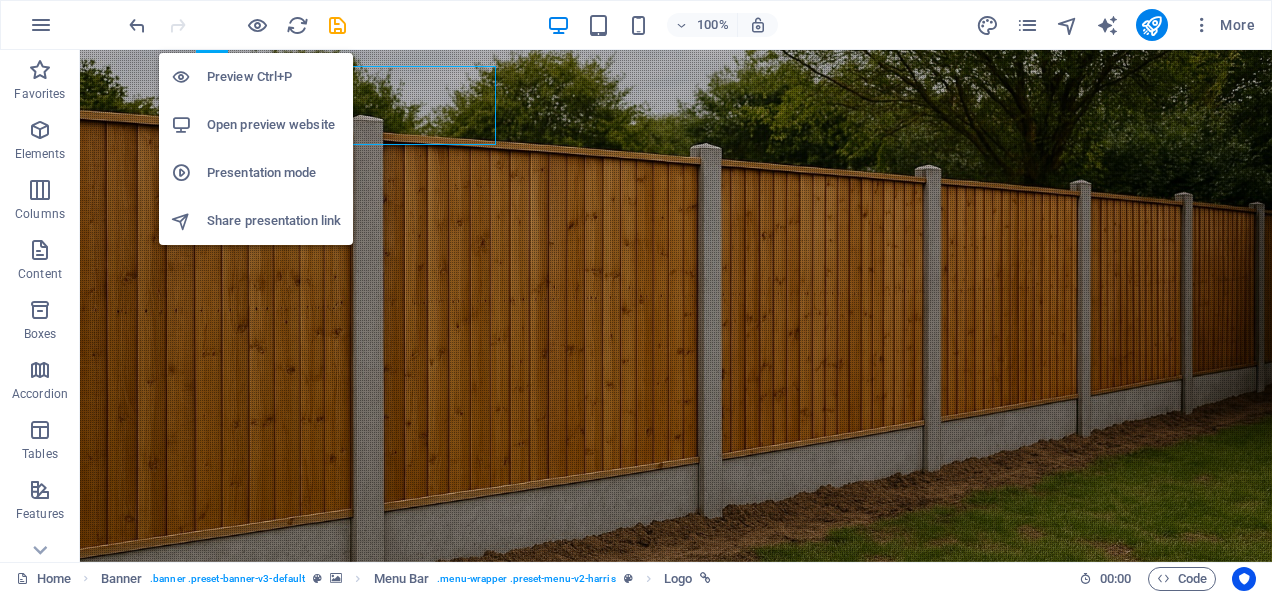 click on "Preview Ctrl+P" at bounding box center [274, 77] 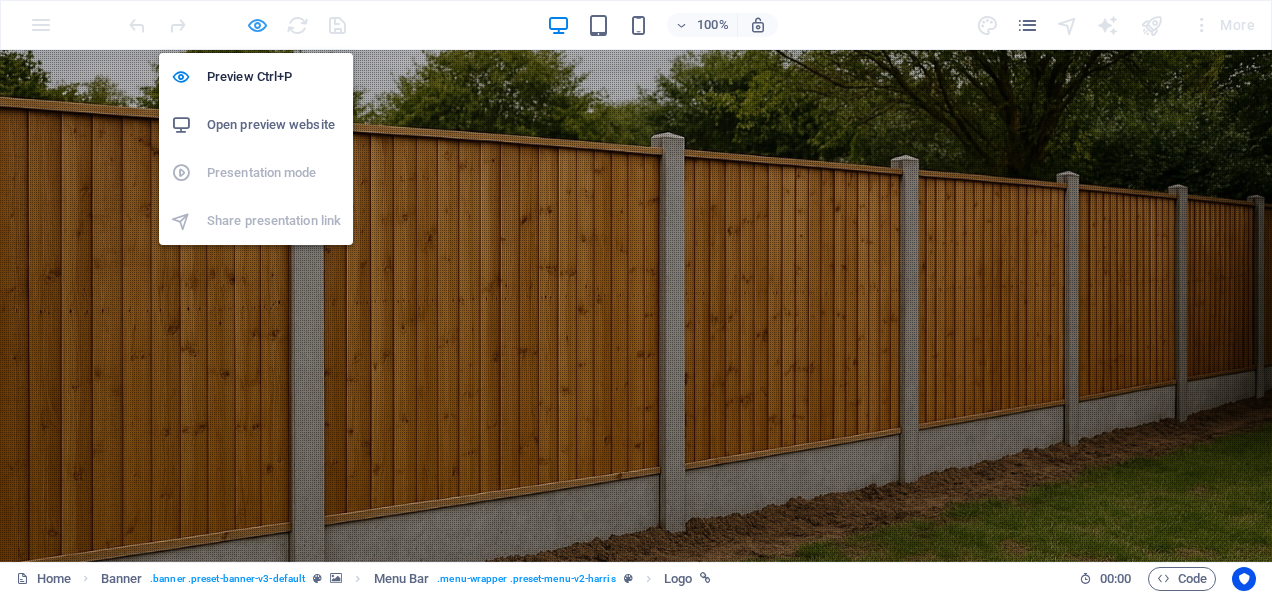 click at bounding box center (257, 25) 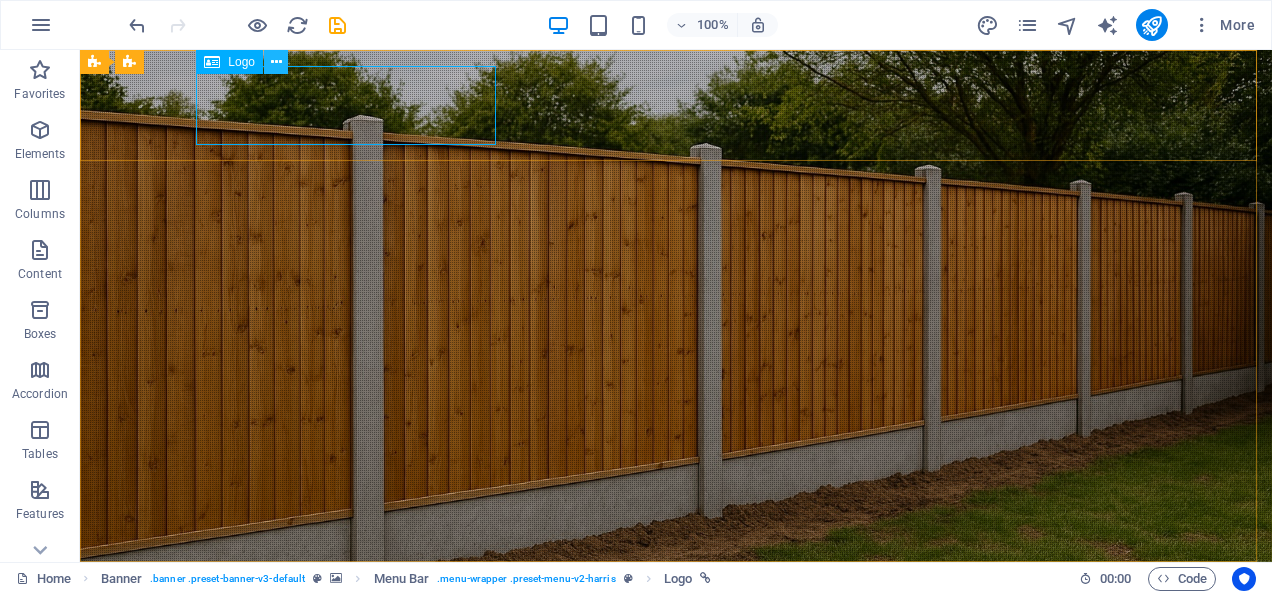 click at bounding box center [276, 62] 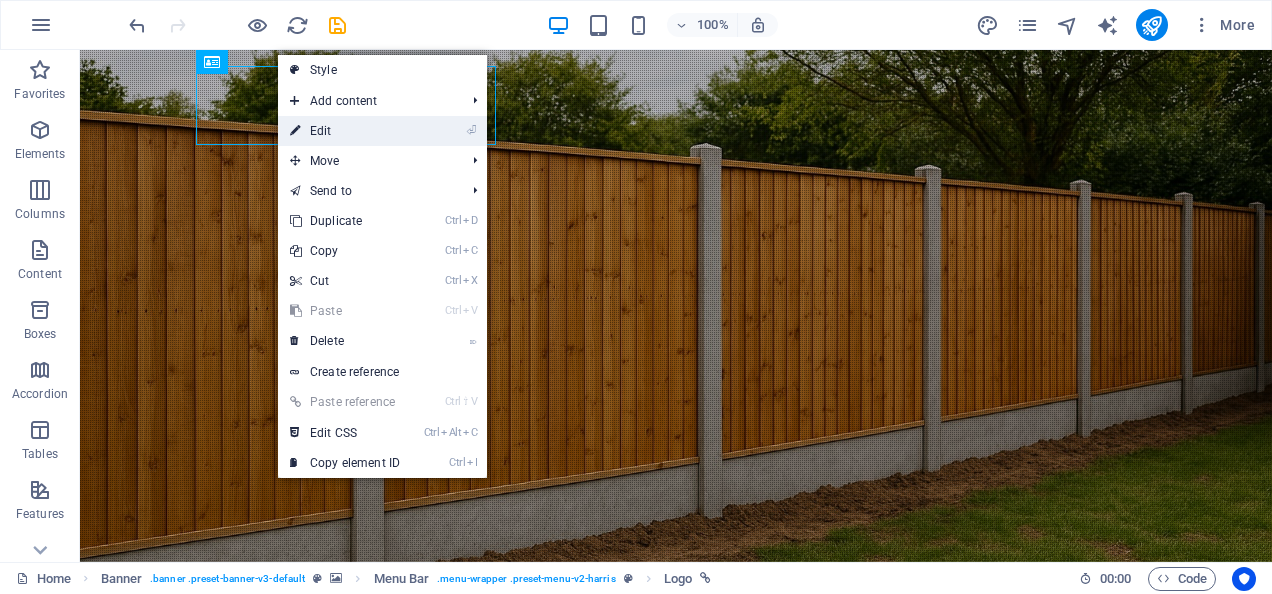 click on "⏎  Edit" at bounding box center (345, 131) 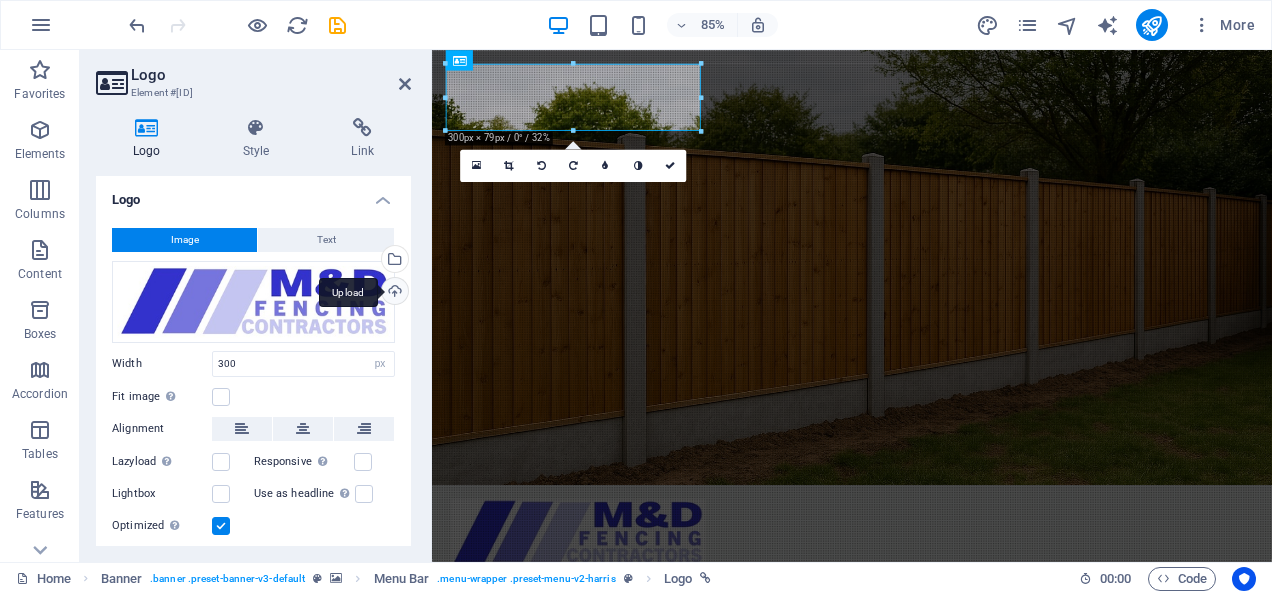 click on "Upload" at bounding box center (393, 293) 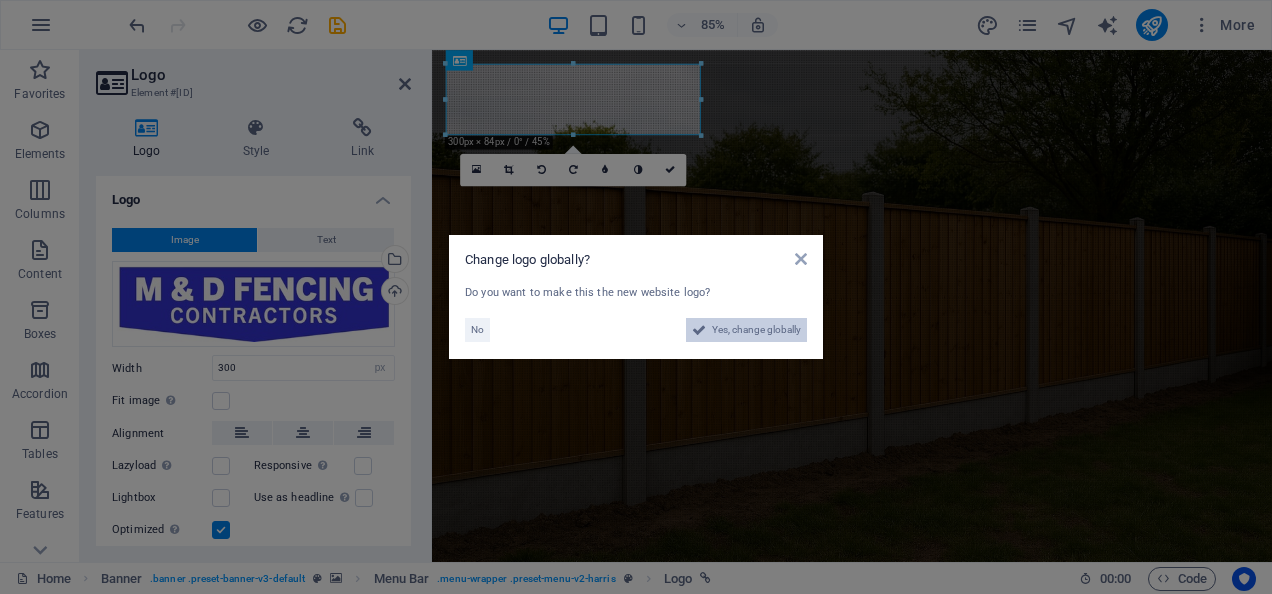 click at bounding box center (699, 330) 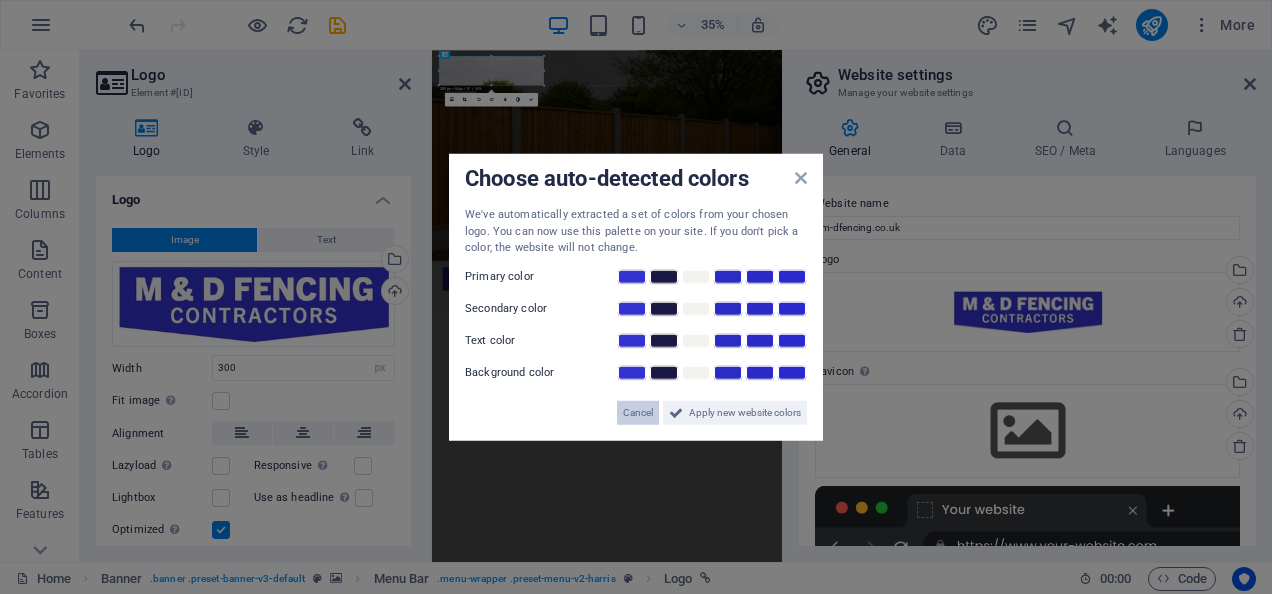 click on "Cancel" at bounding box center [638, 412] 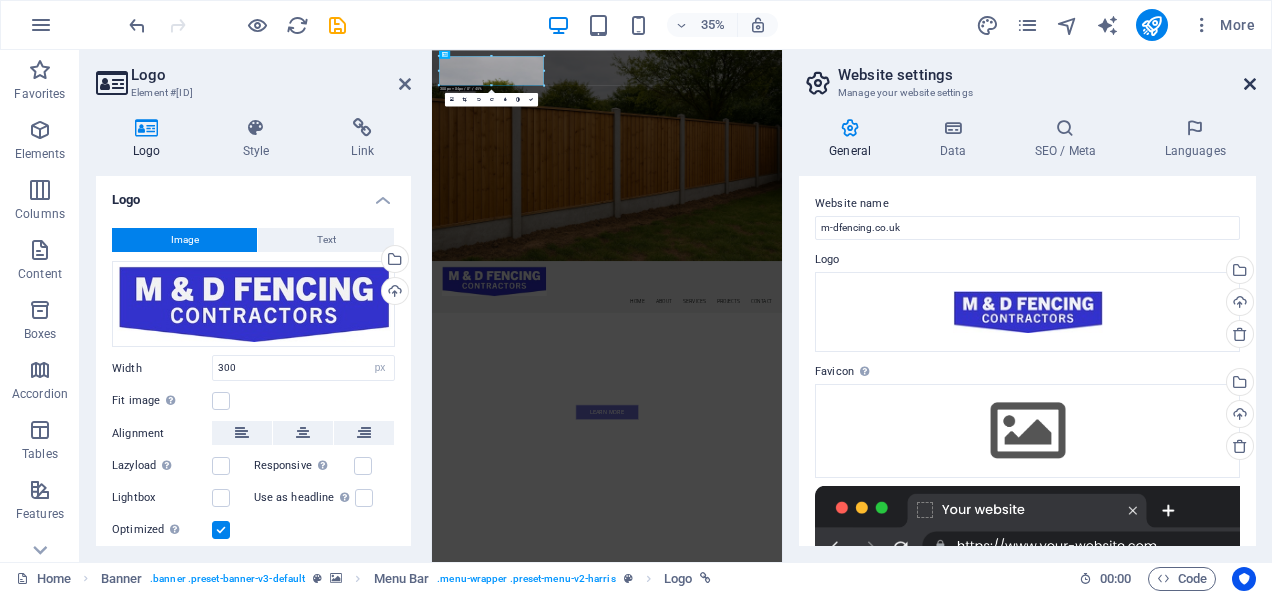 click at bounding box center (1250, 84) 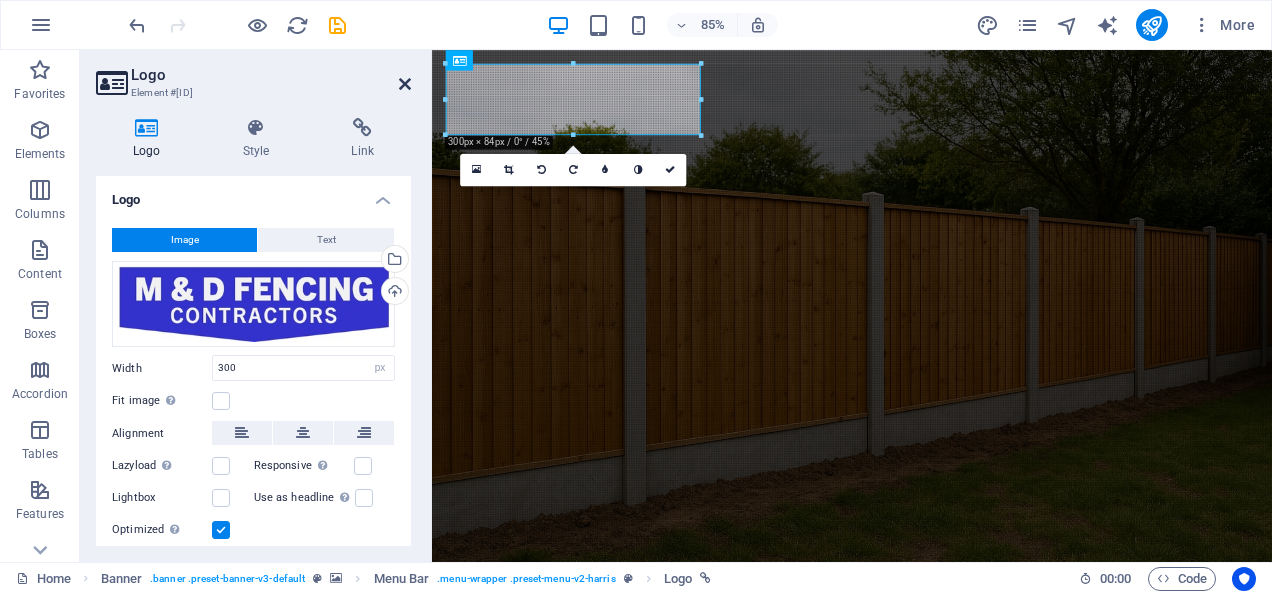 click at bounding box center [405, 84] 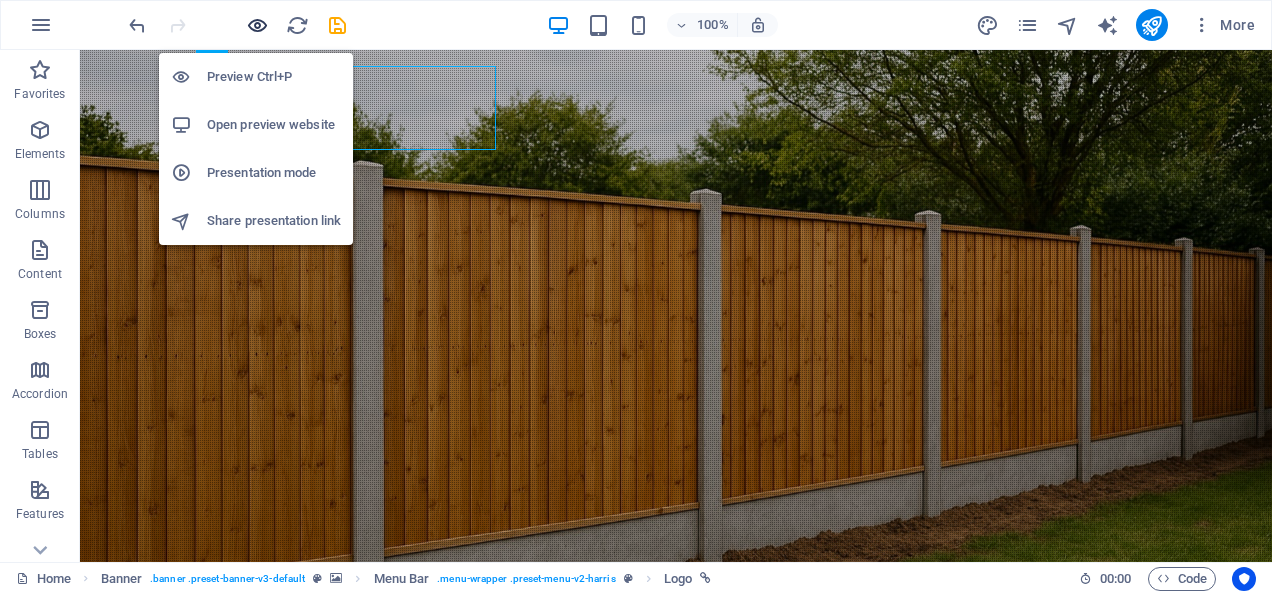 click at bounding box center (257, 25) 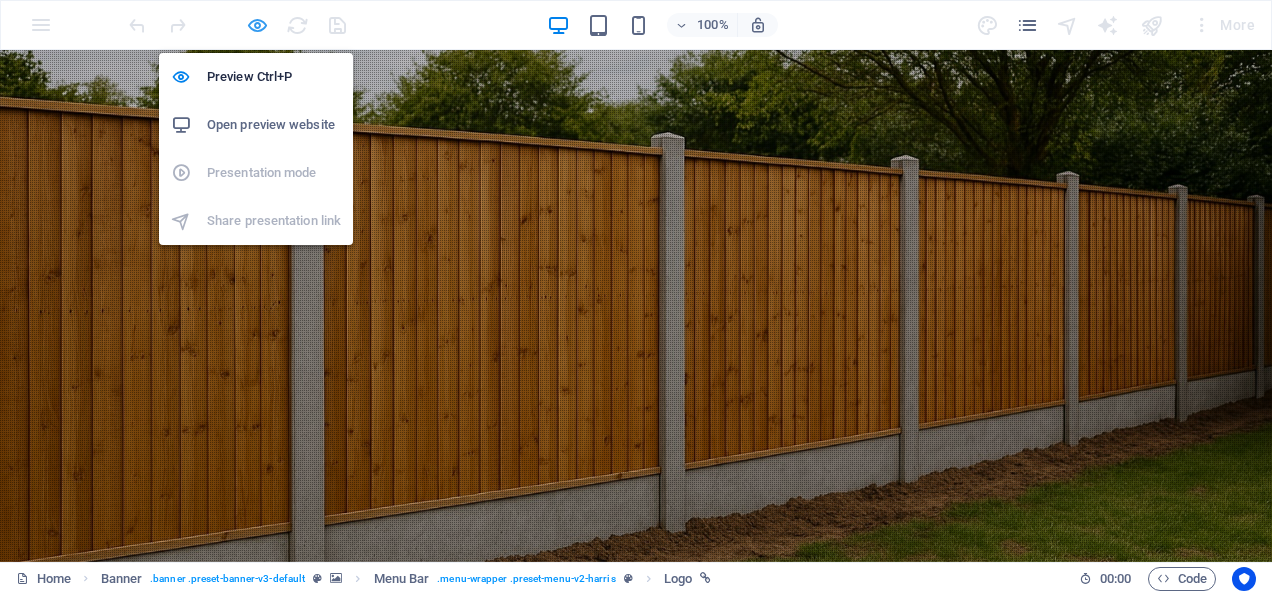 click at bounding box center [257, 25] 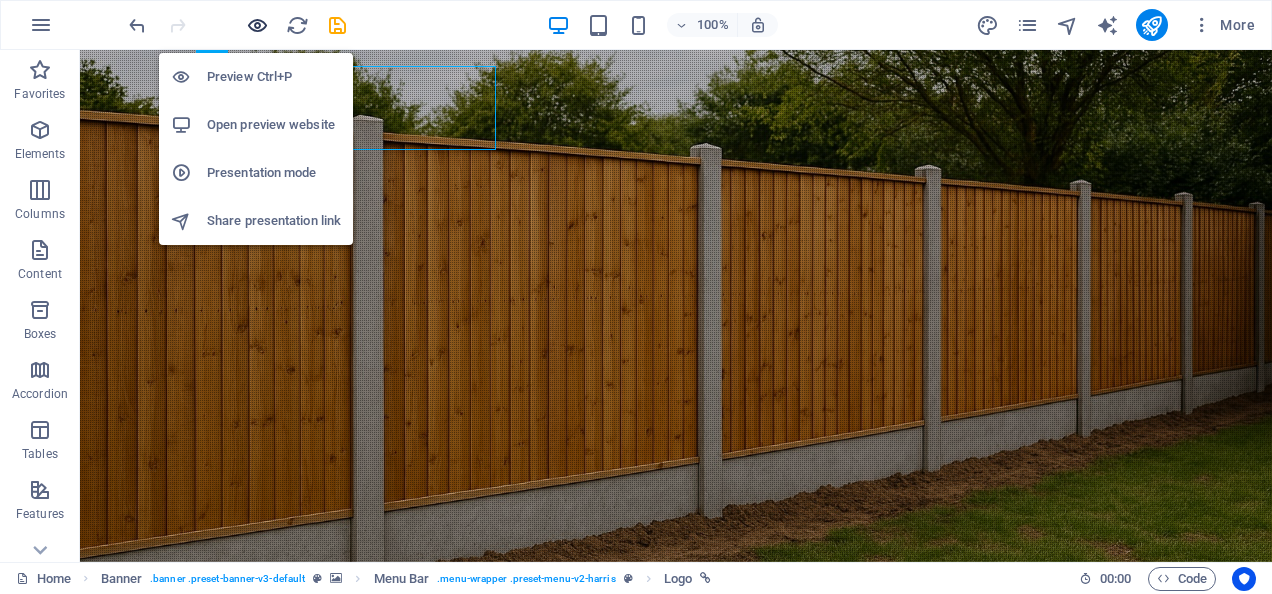 click at bounding box center [257, 25] 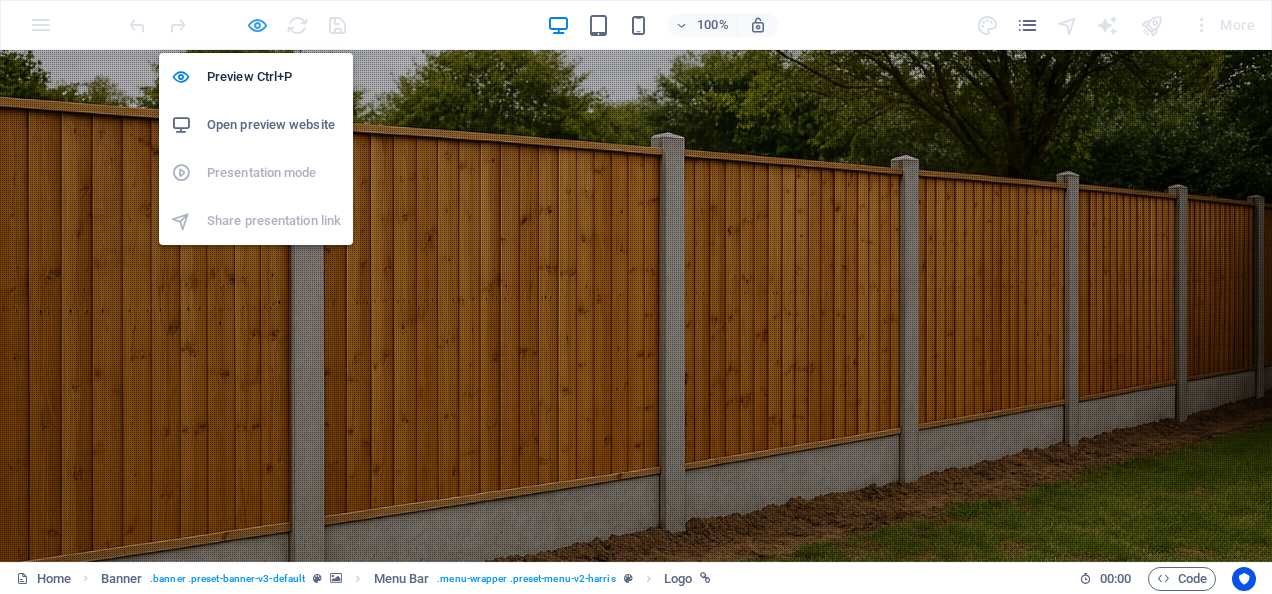 click at bounding box center (257, 25) 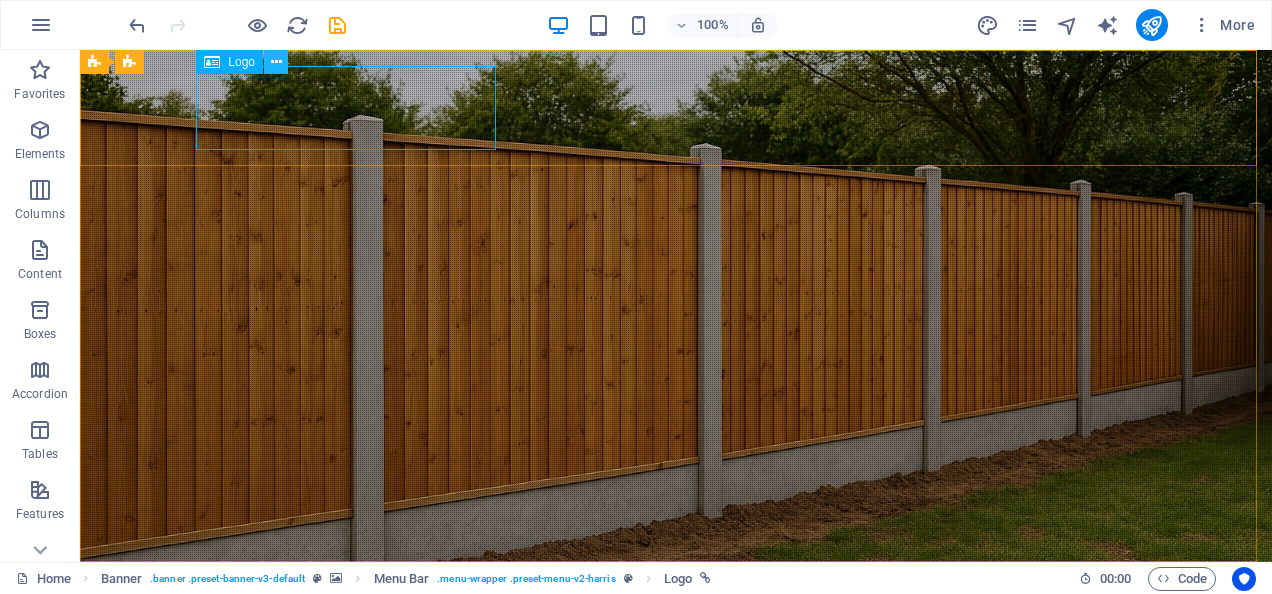click at bounding box center [276, 62] 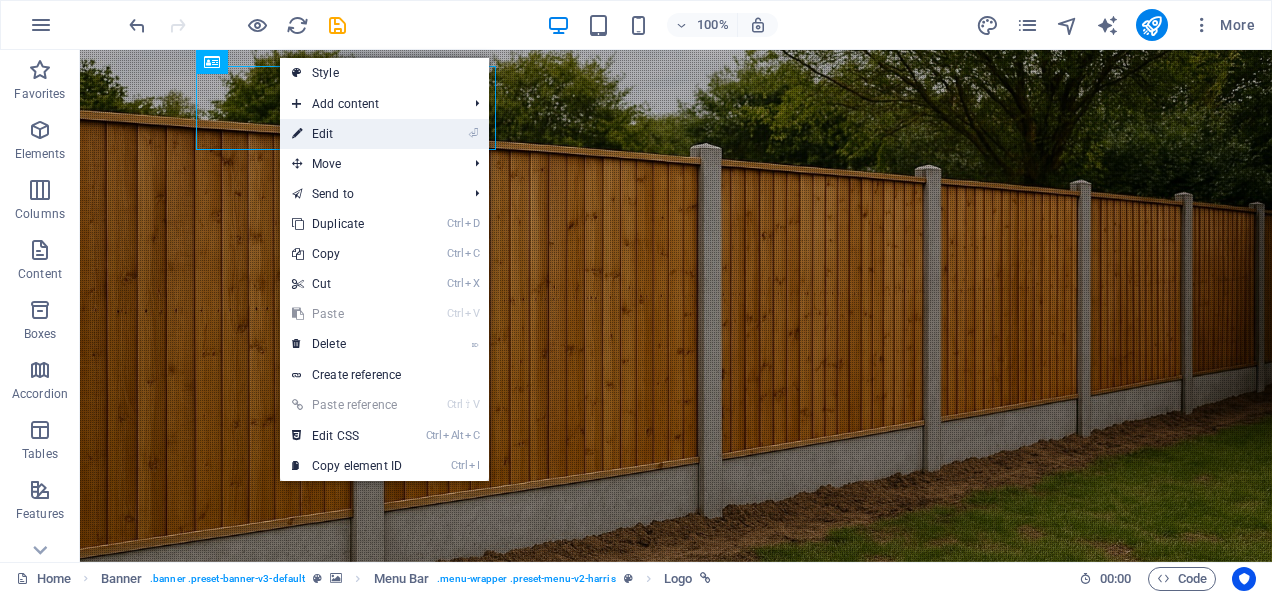 click on "⏎  Edit" at bounding box center (347, 134) 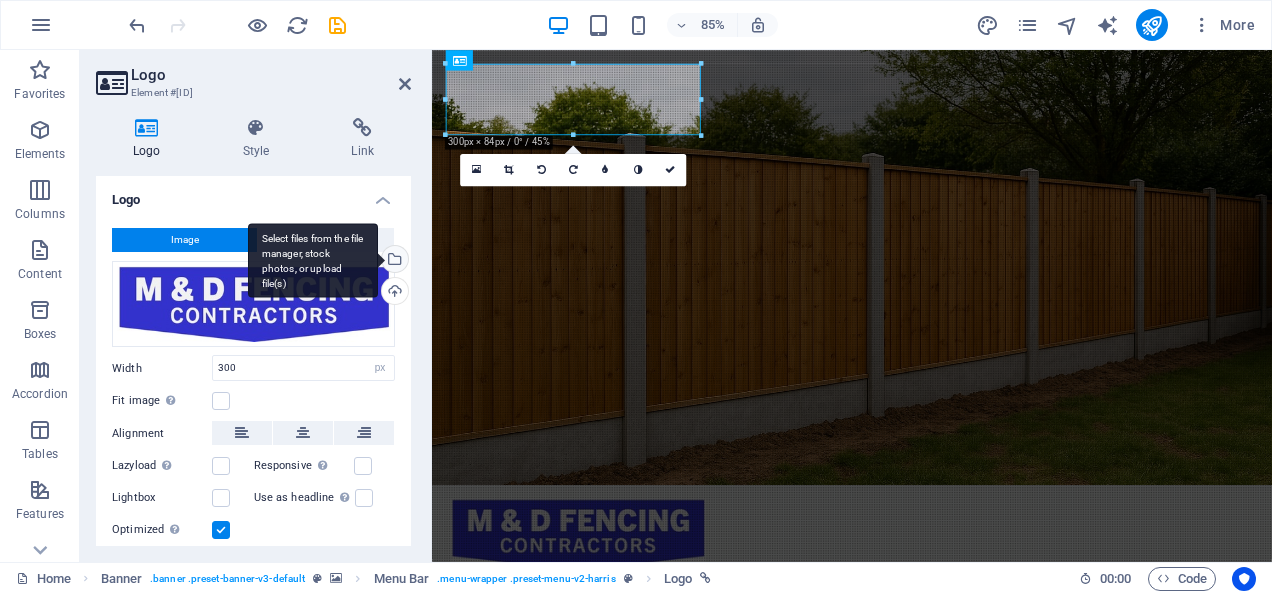 click on "Select files from the file manager, stock photos, or upload file(s)" at bounding box center [313, 260] 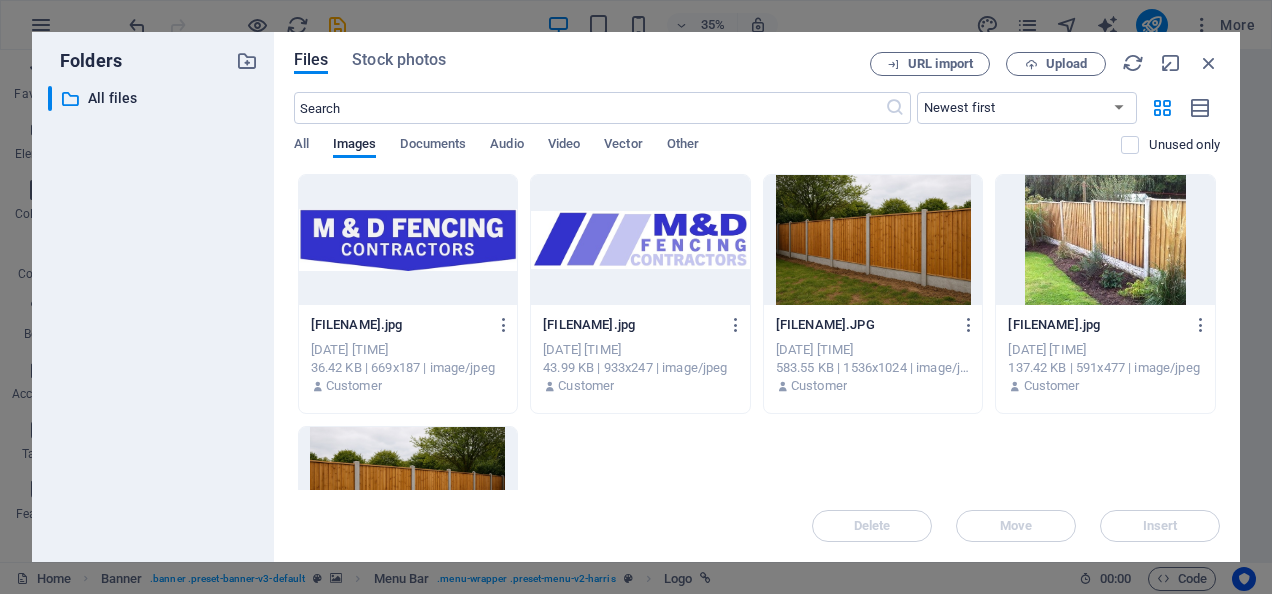 click at bounding box center (640, 240) 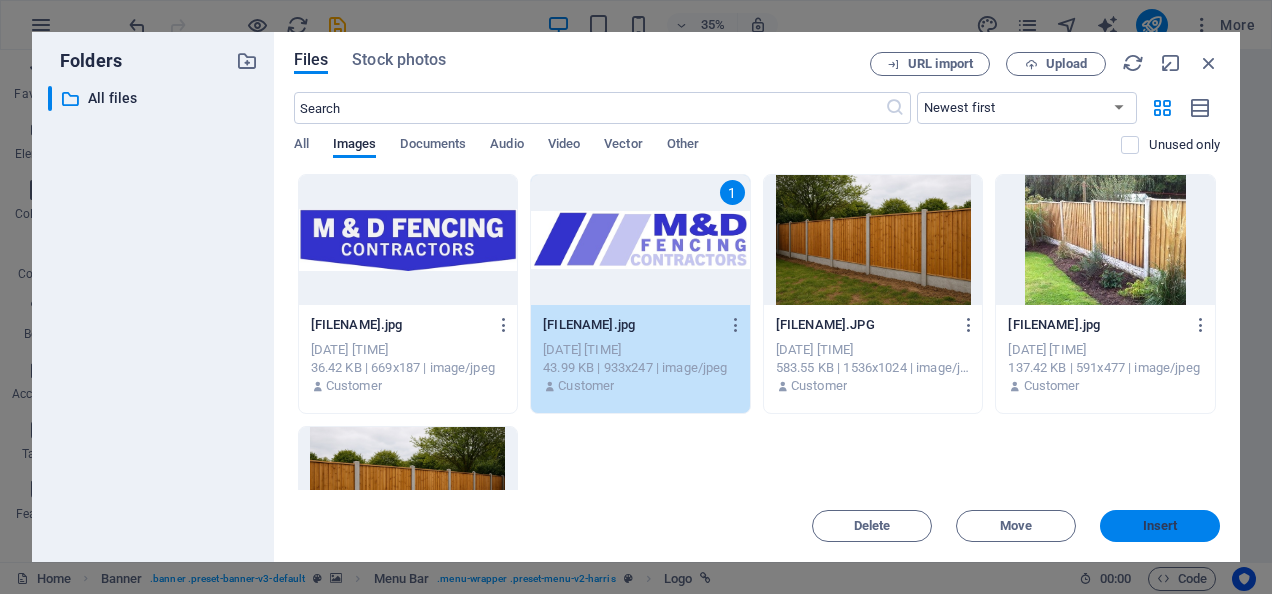 click on "Insert" at bounding box center [1160, 526] 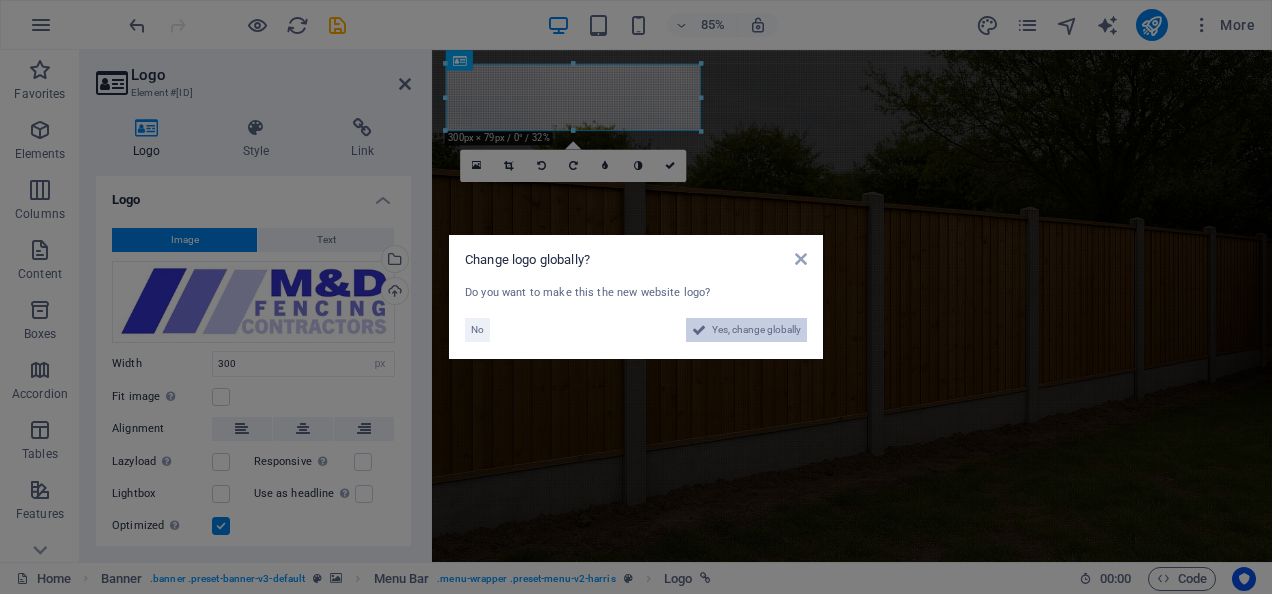 click on "Yes, change globally" at bounding box center [756, 330] 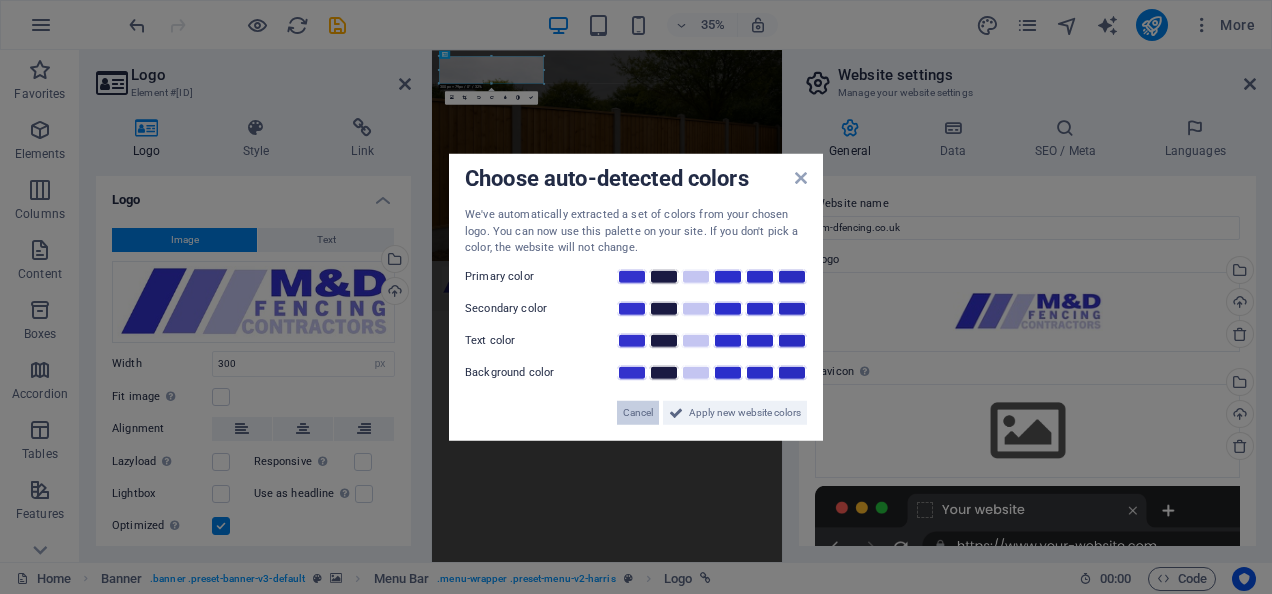 click on "Cancel" at bounding box center [638, 412] 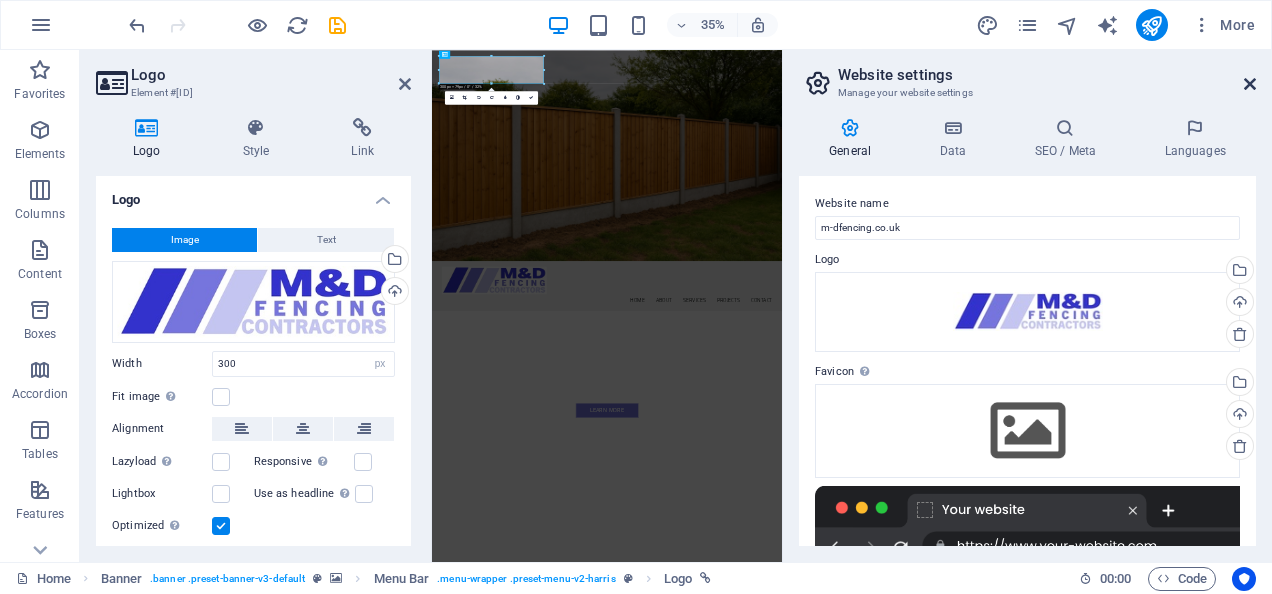 click at bounding box center (1250, 84) 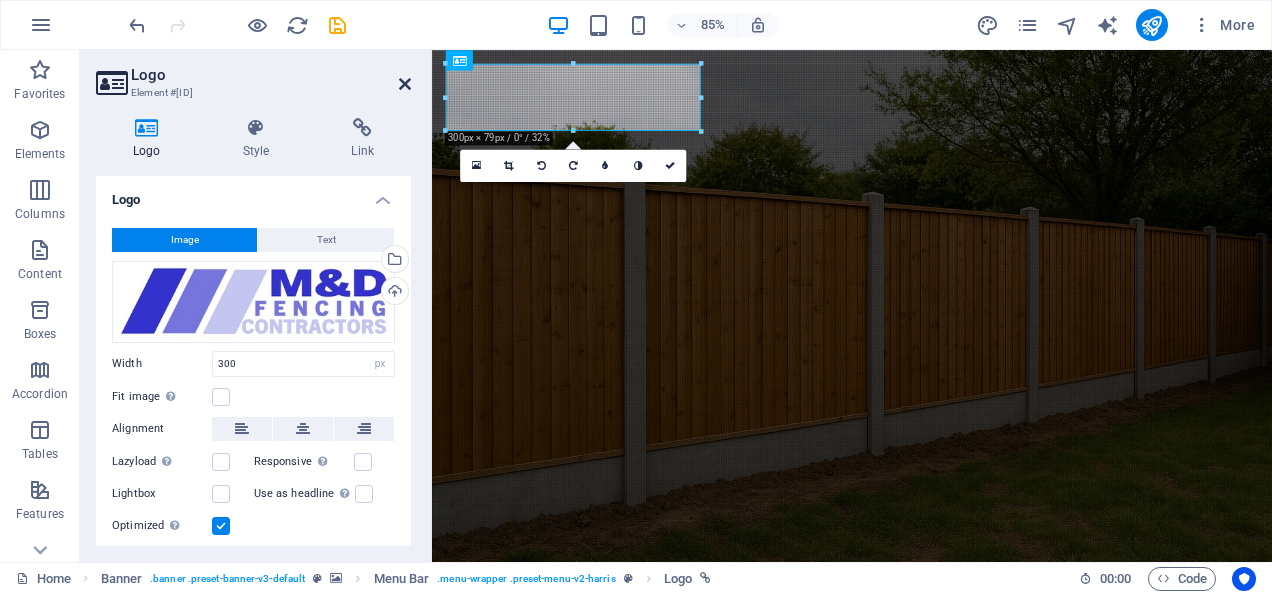 click at bounding box center [405, 84] 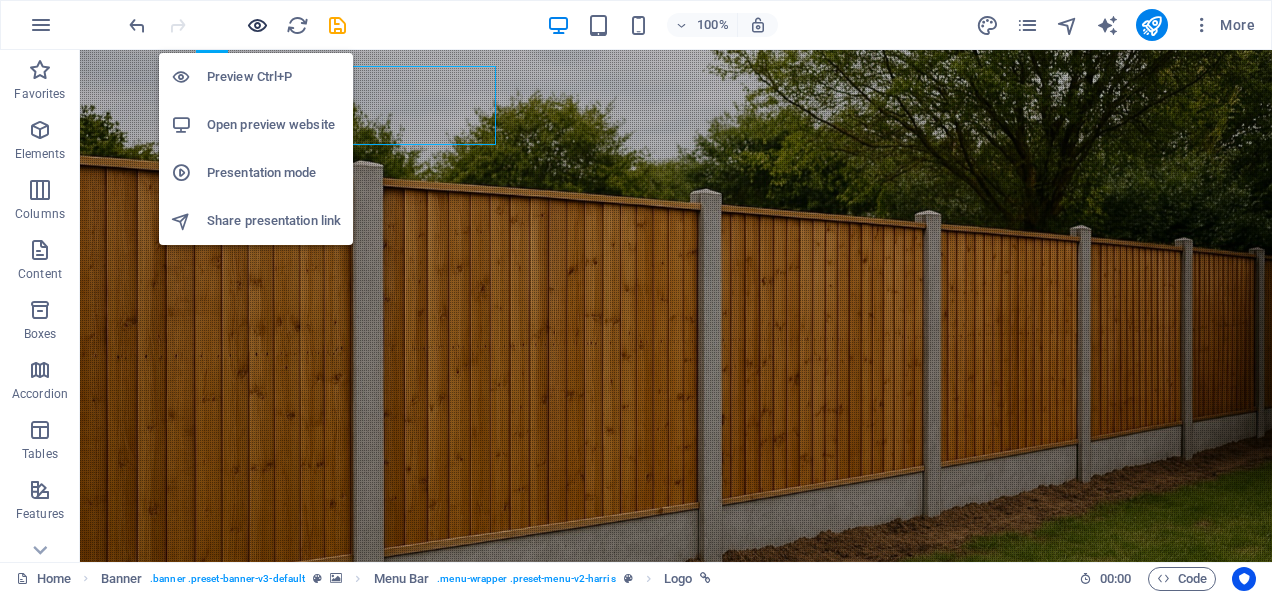 click at bounding box center [257, 25] 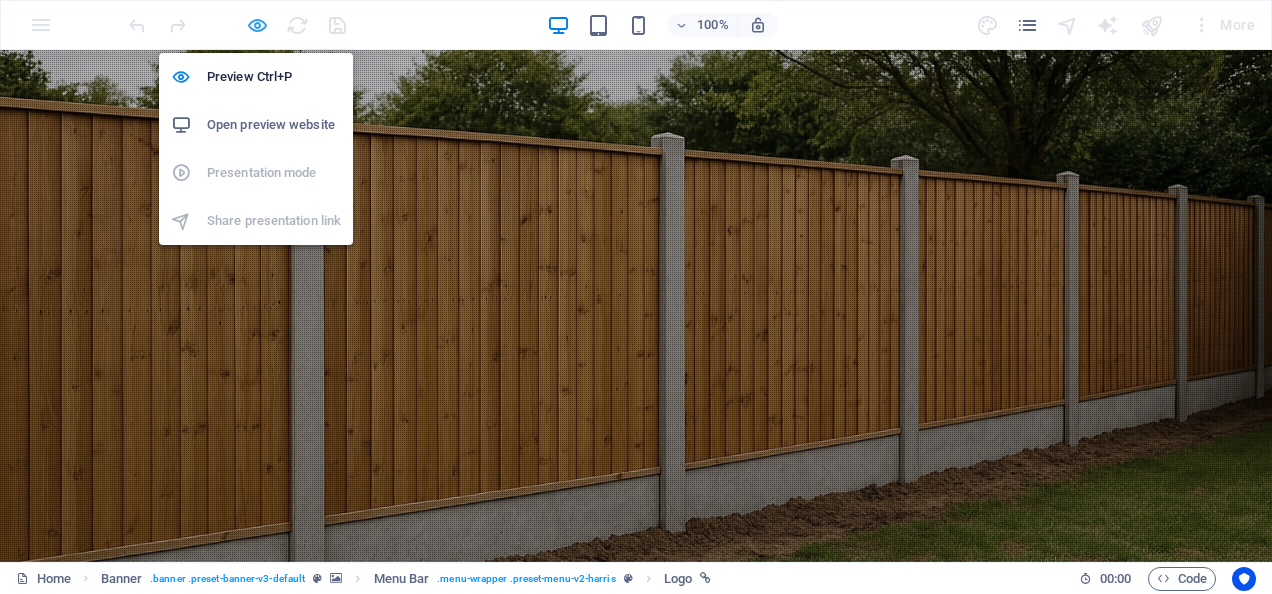 click at bounding box center (257, 25) 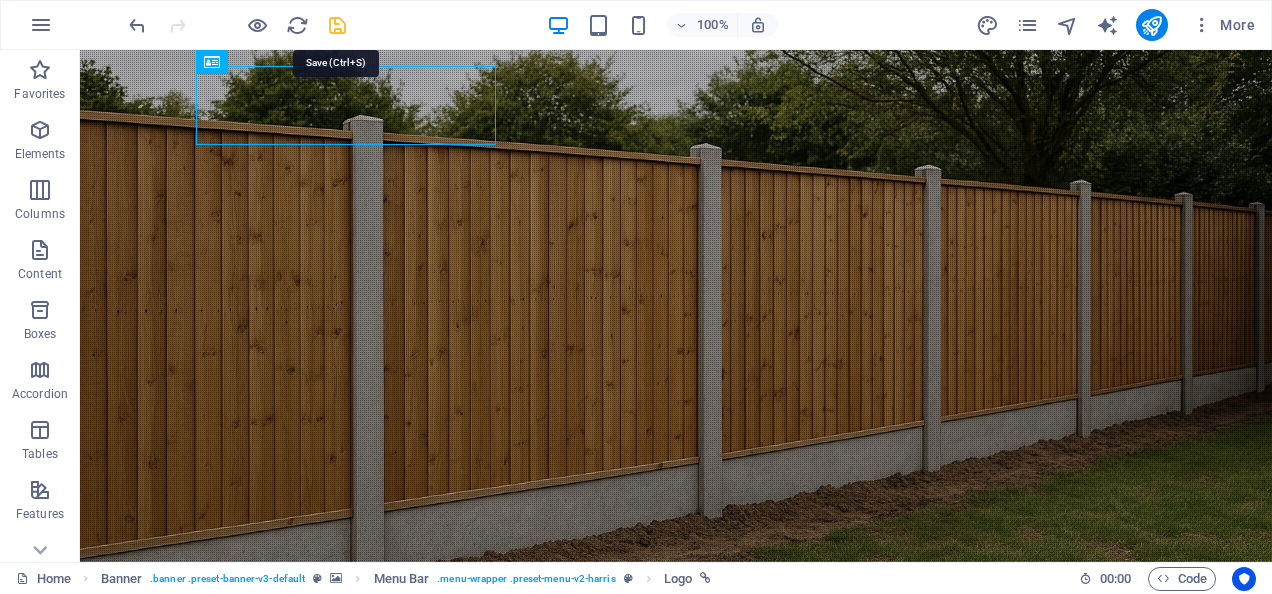 click at bounding box center [337, 25] 